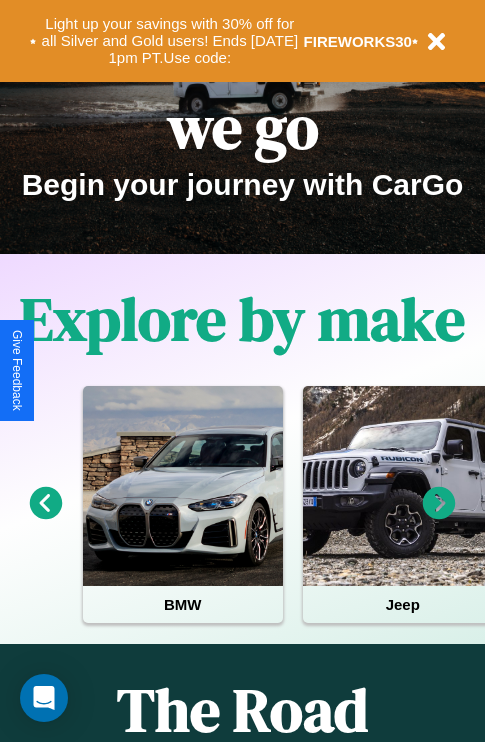 scroll, scrollTop: 308, scrollLeft: 0, axis: vertical 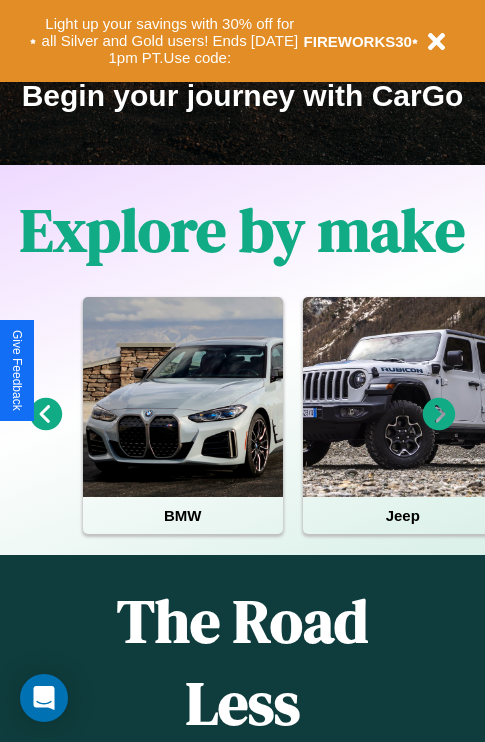 click 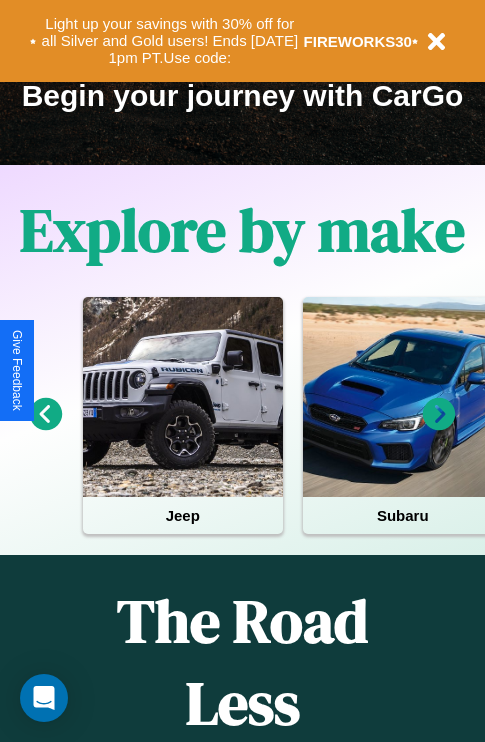 click 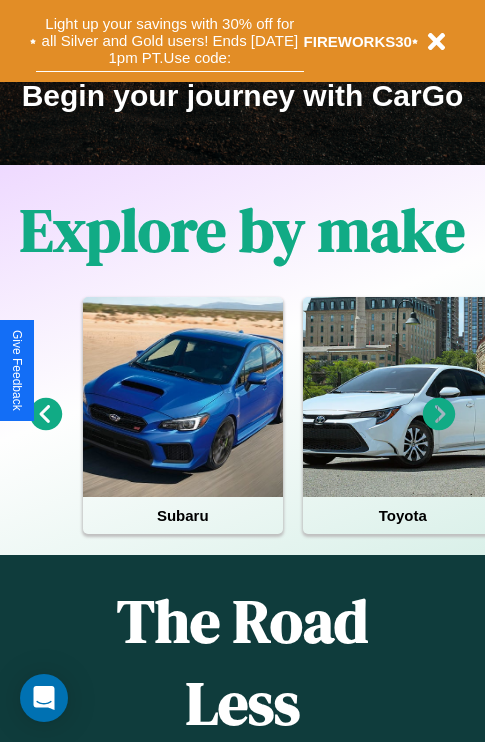 click on "Light up your savings with 30% off for all Silver and Gold users! Ends [DATE] 1pm PT.  Use code:" at bounding box center (170, 41) 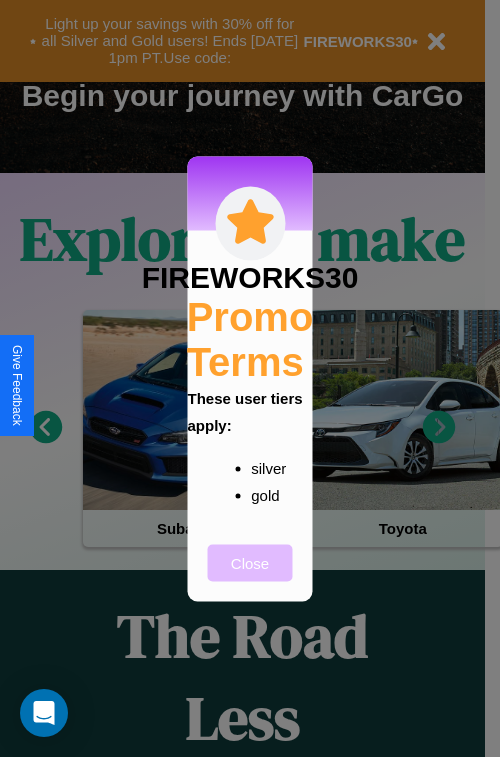 click on "Close" at bounding box center [250, 562] 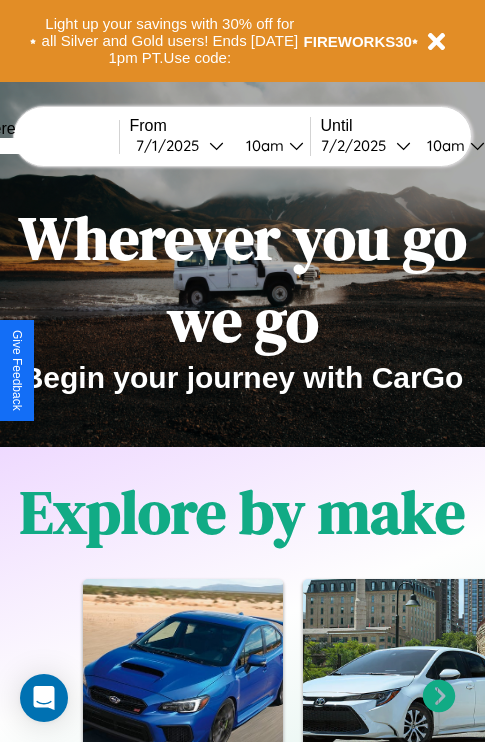 scroll, scrollTop: 0, scrollLeft: 0, axis: both 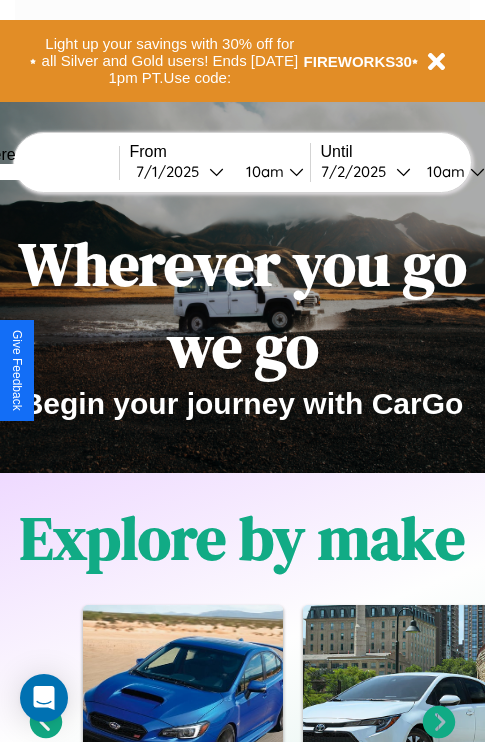 click at bounding box center (44, 172) 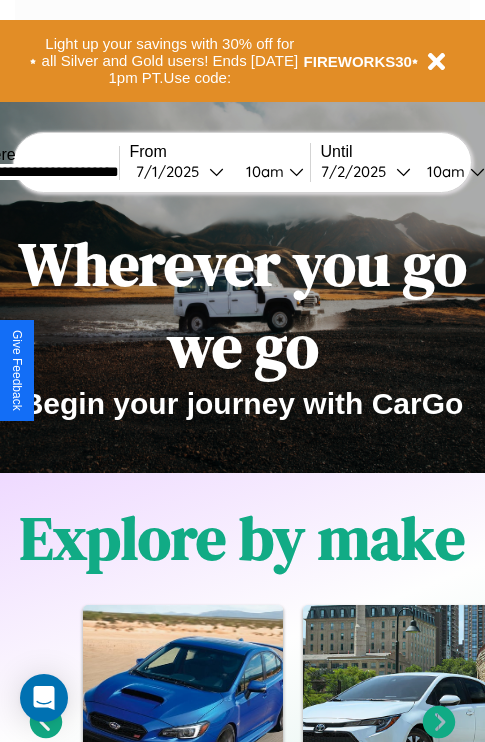 type on "**********" 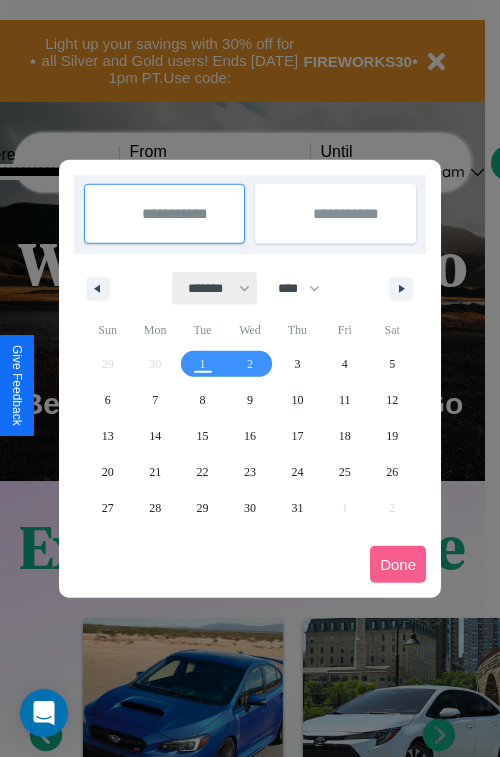 click on "******* ******** ***** ***** *** **** **** ****** ********* ******* ******** ********" at bounding box center (215, 288) 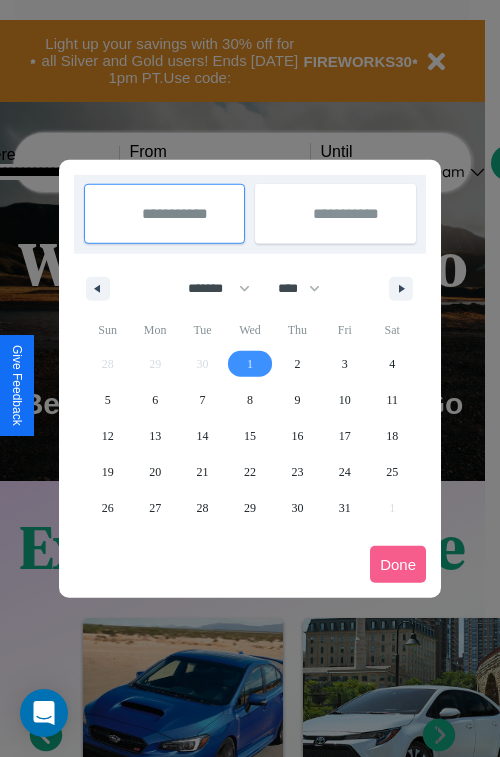 click on "1" at bounding box center [250, 364] 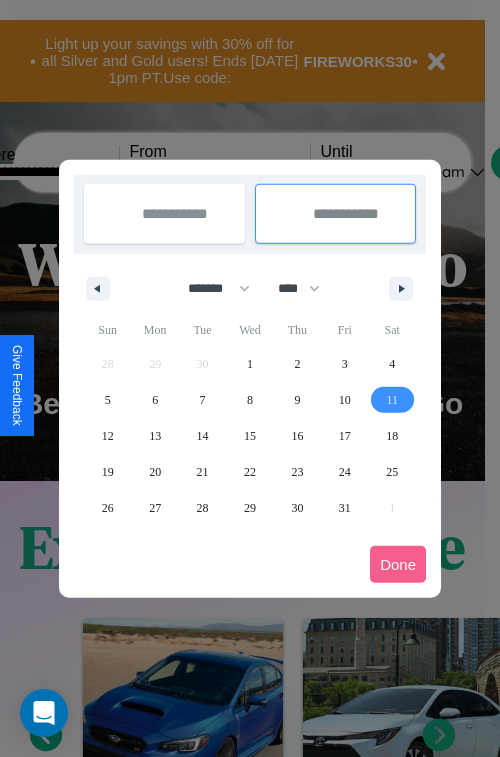 click on "11" at bounding box center (392, 400) 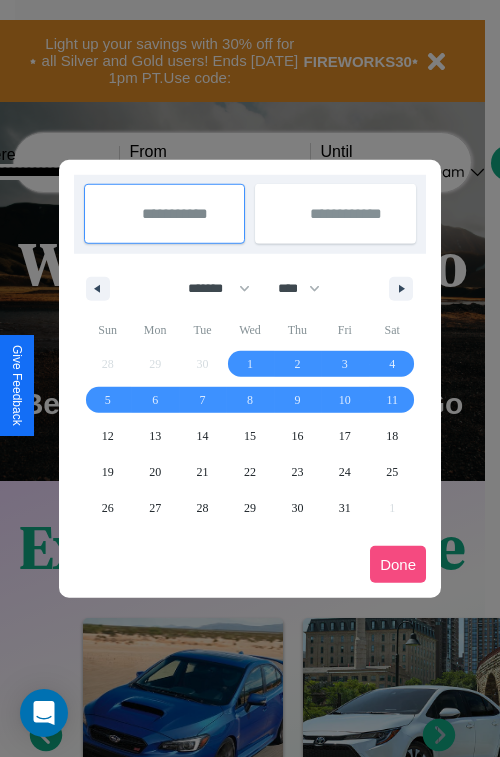 click on "Done" at bounding box center [398, 564] 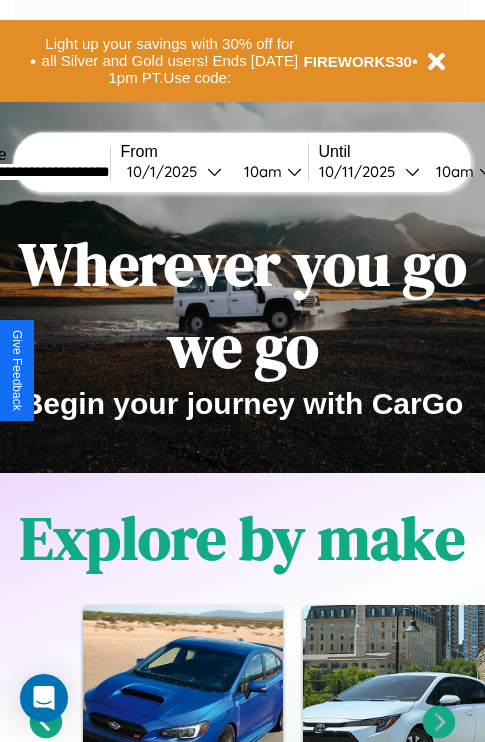 scroll, scrollTop: 0, scrollLeft: 75, axis: horizontal 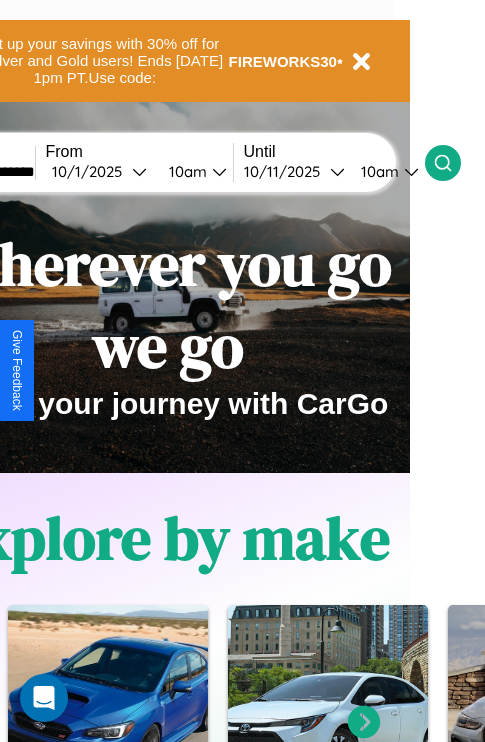 click 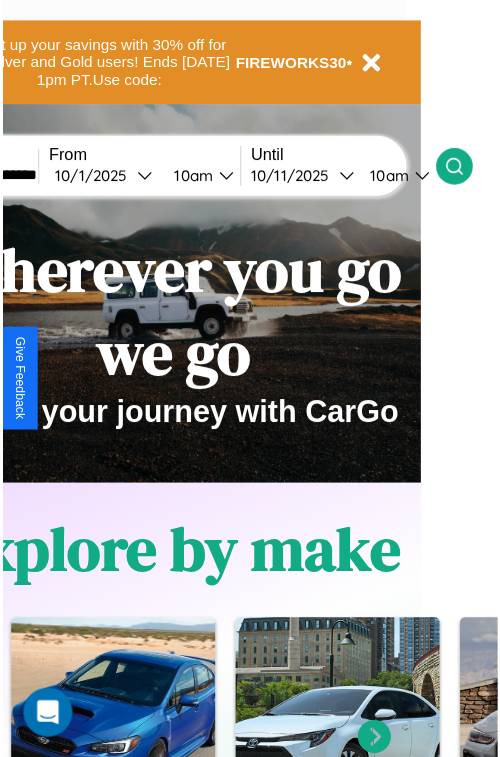 scroll, scrollTop: 0, scrollLeft: 0, axis: both 